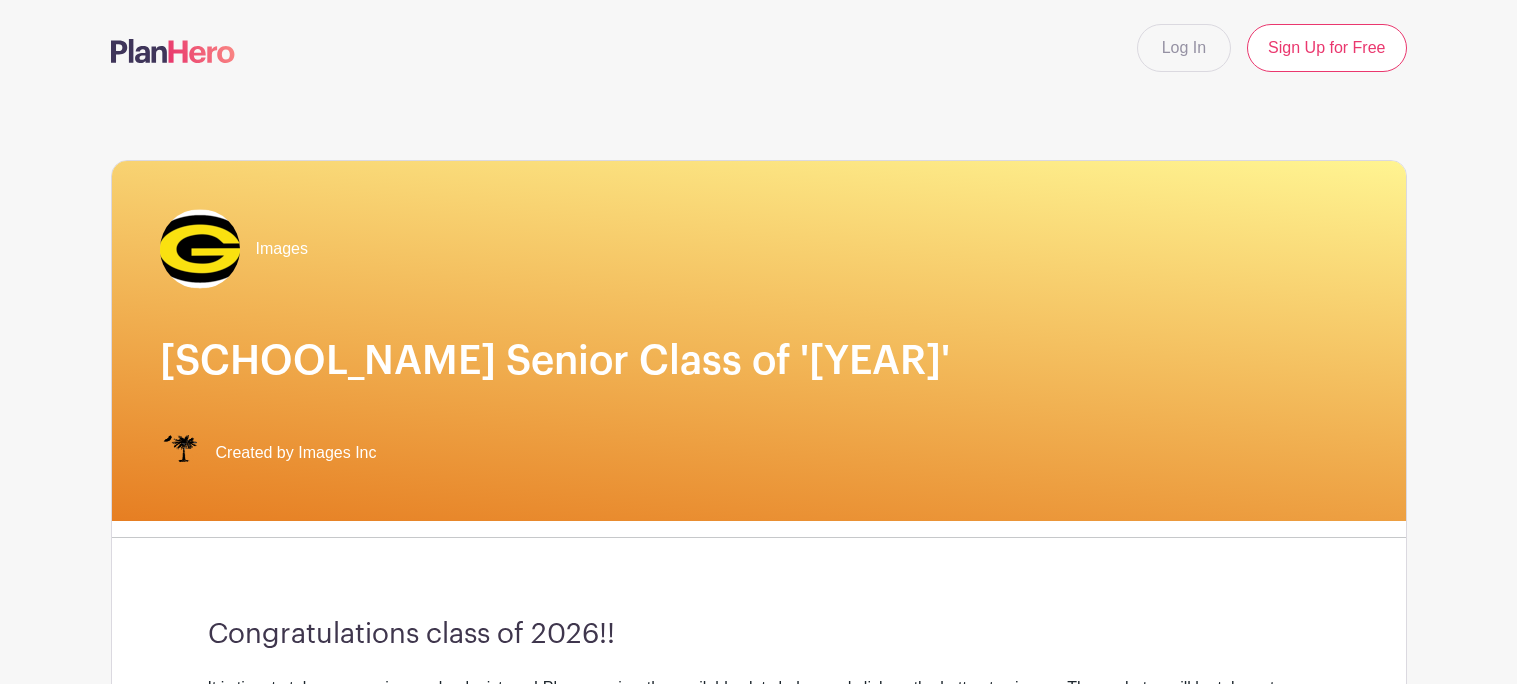 scroll, scrollTop: 0, scrollLeft: 0, axis: both 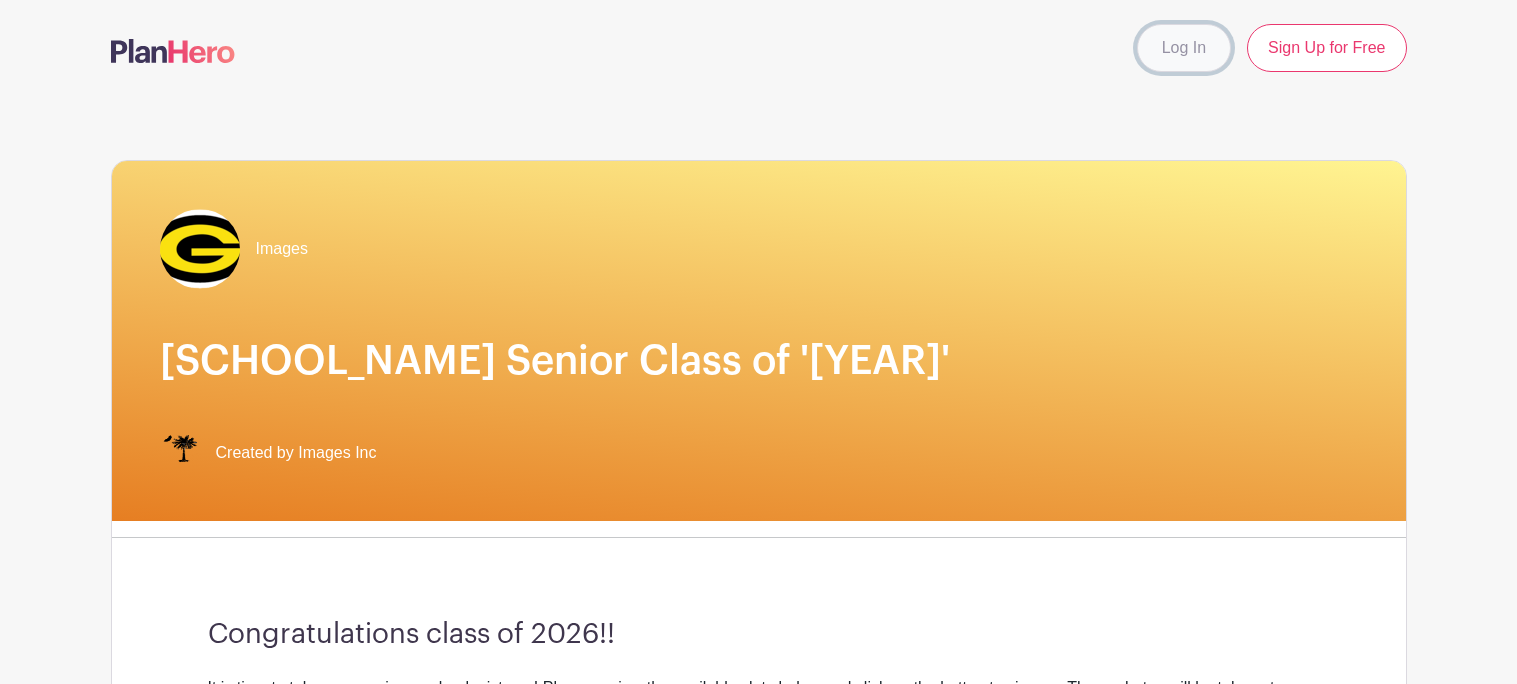 click on "Log In" at bounding box center (1184, 48) 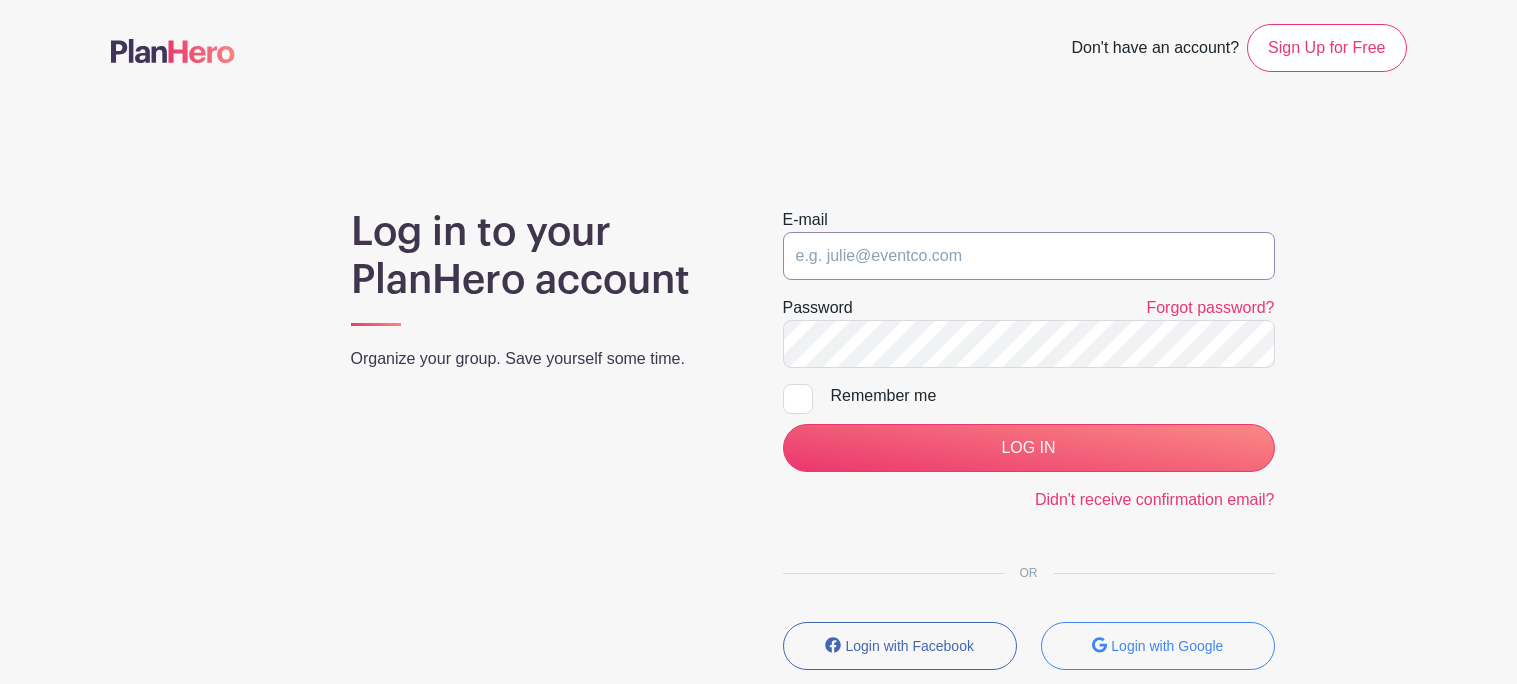 click at bounding box center [1029, 256] 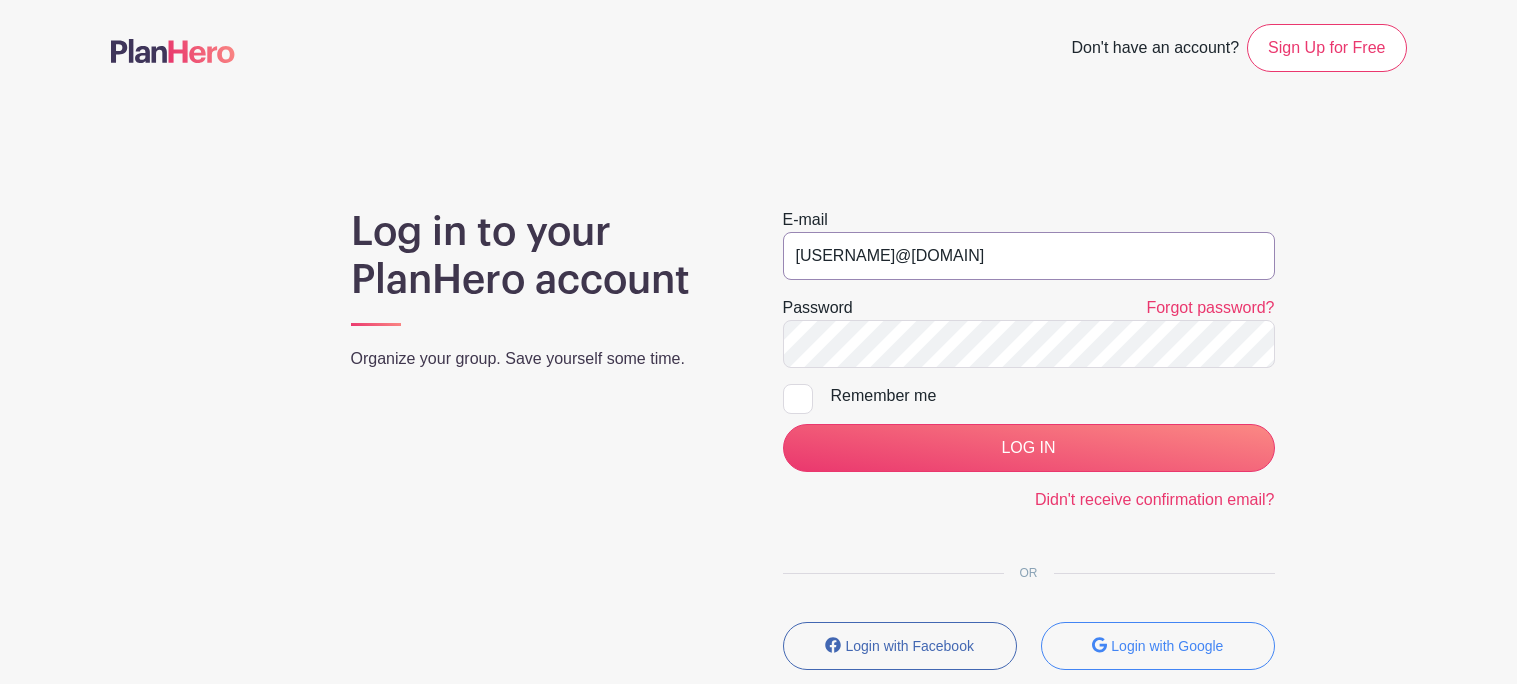 type on "juarso63@gwd50.org" 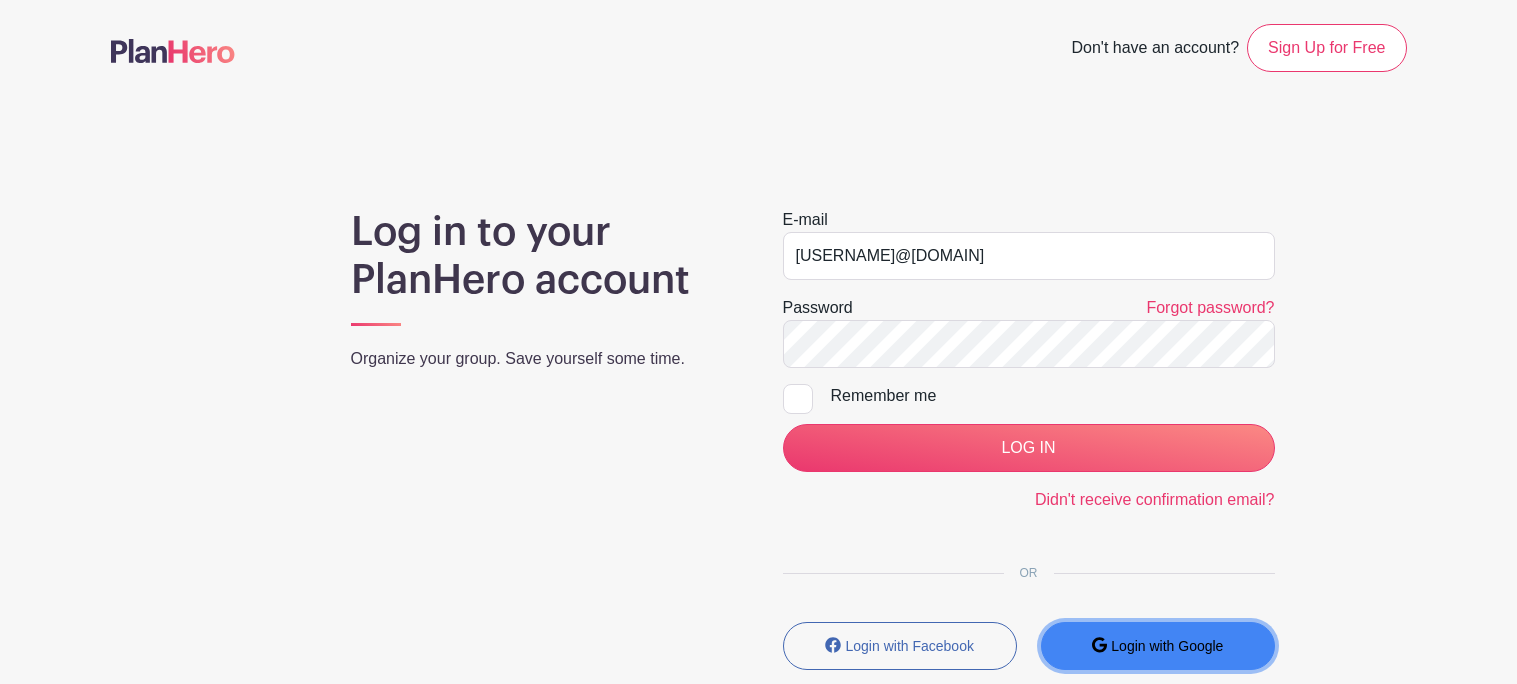 click on "Login with Google" at bounding box center (1158, 646) 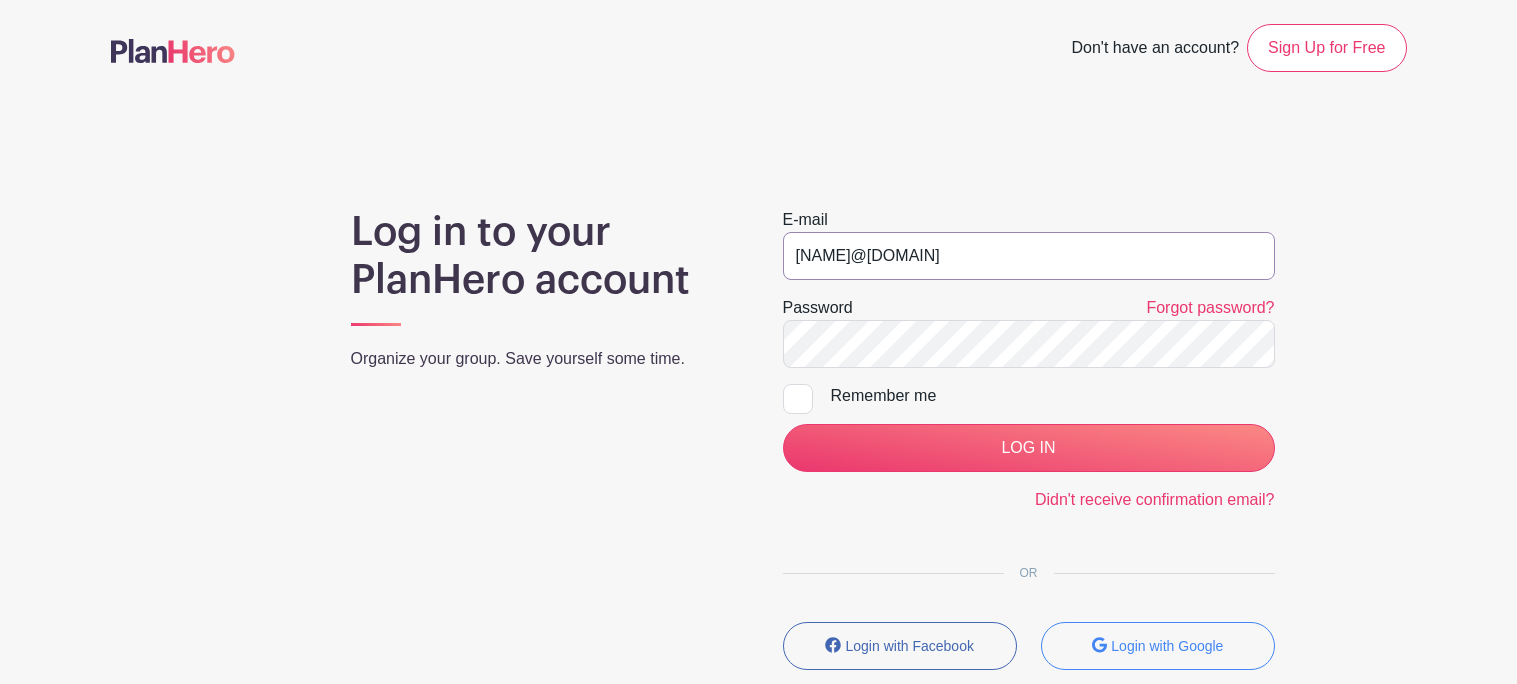 click on "juarso63@gwd50.org" at bounding box center (1029, 256) 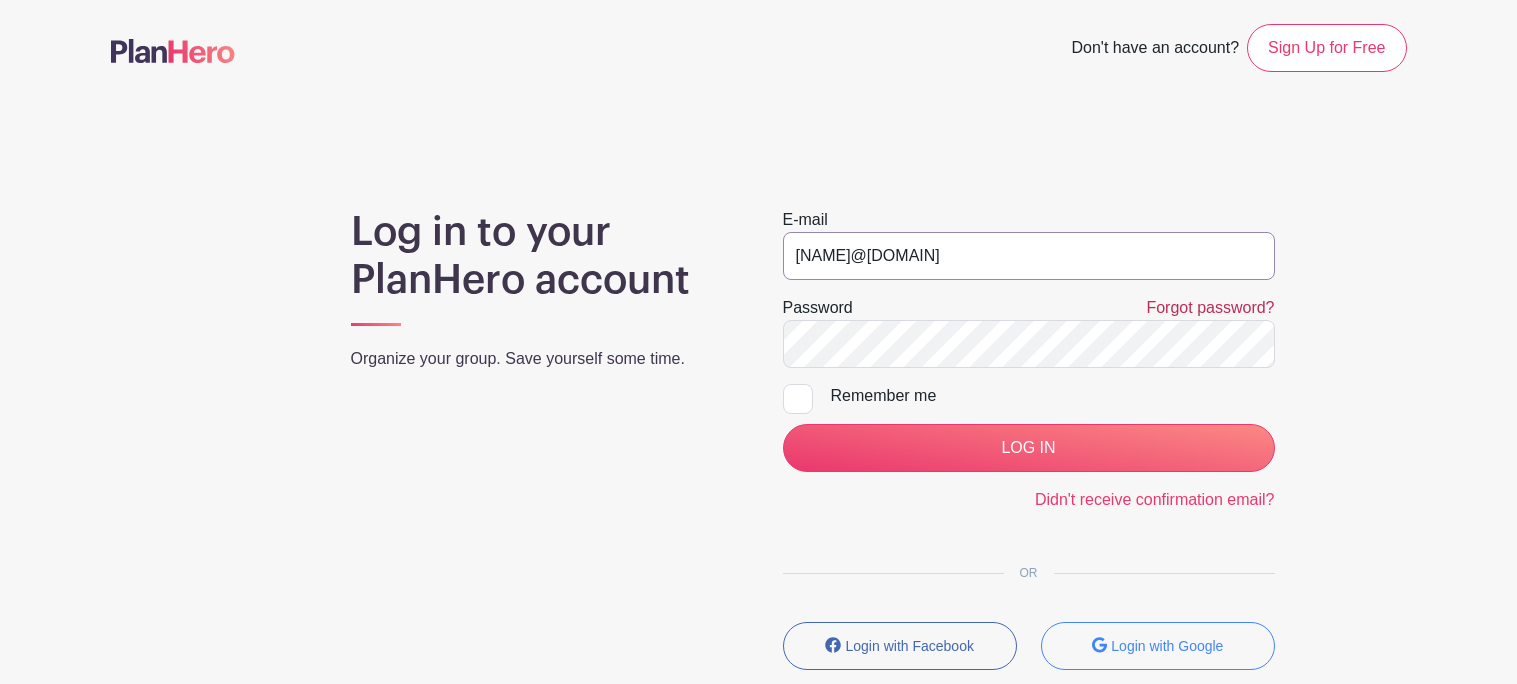 type on "[USERNAME]@[DOMAIN].com" 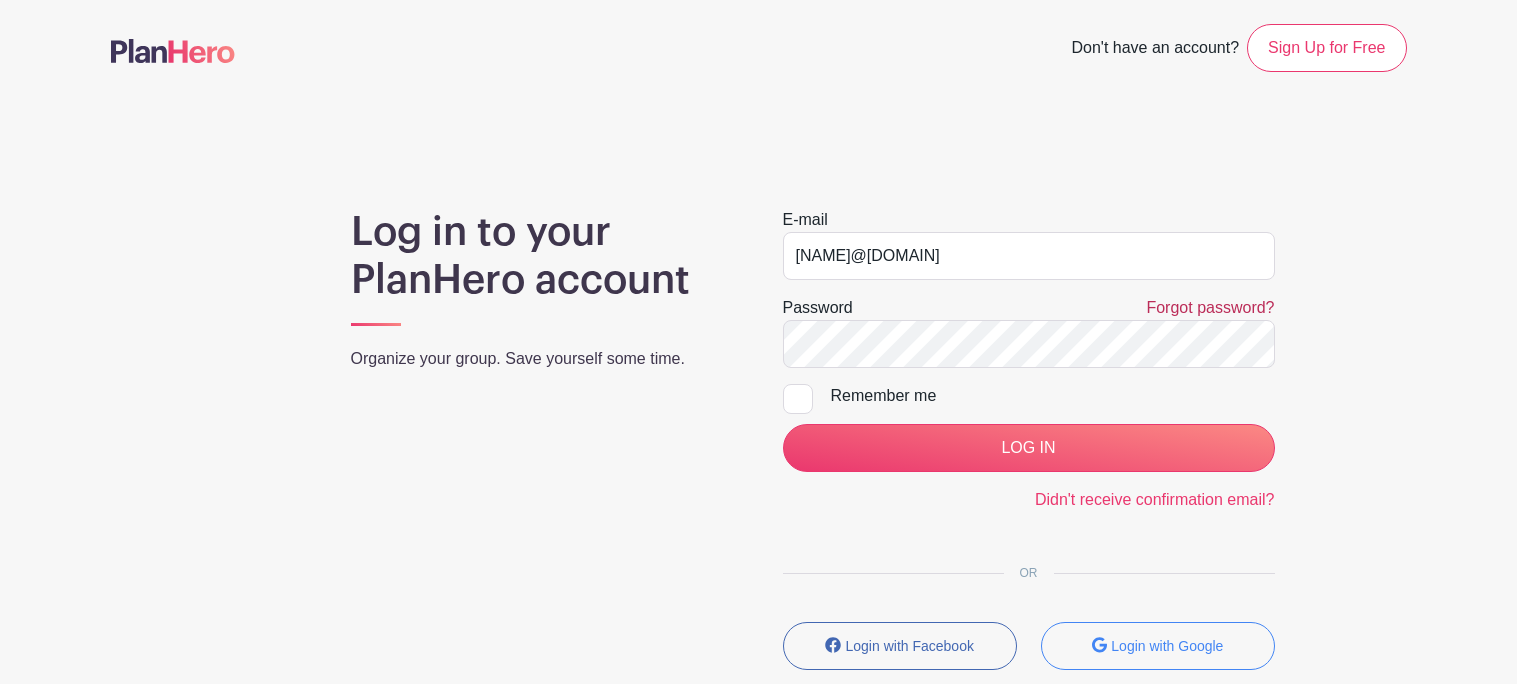 click on "Forgot password?" at bounding box center (1210, 307) 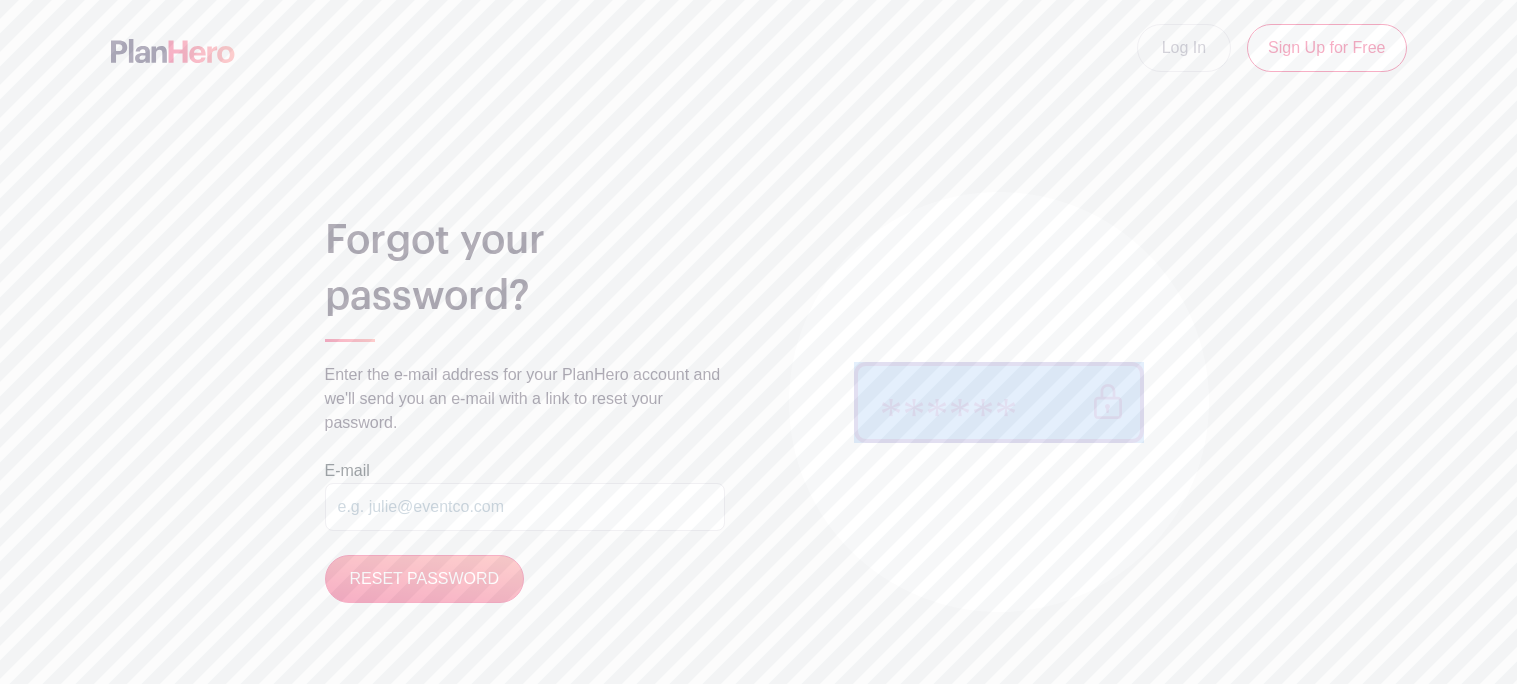 scroll, scrollTop: 0, scrollLeft: 0, axis: both 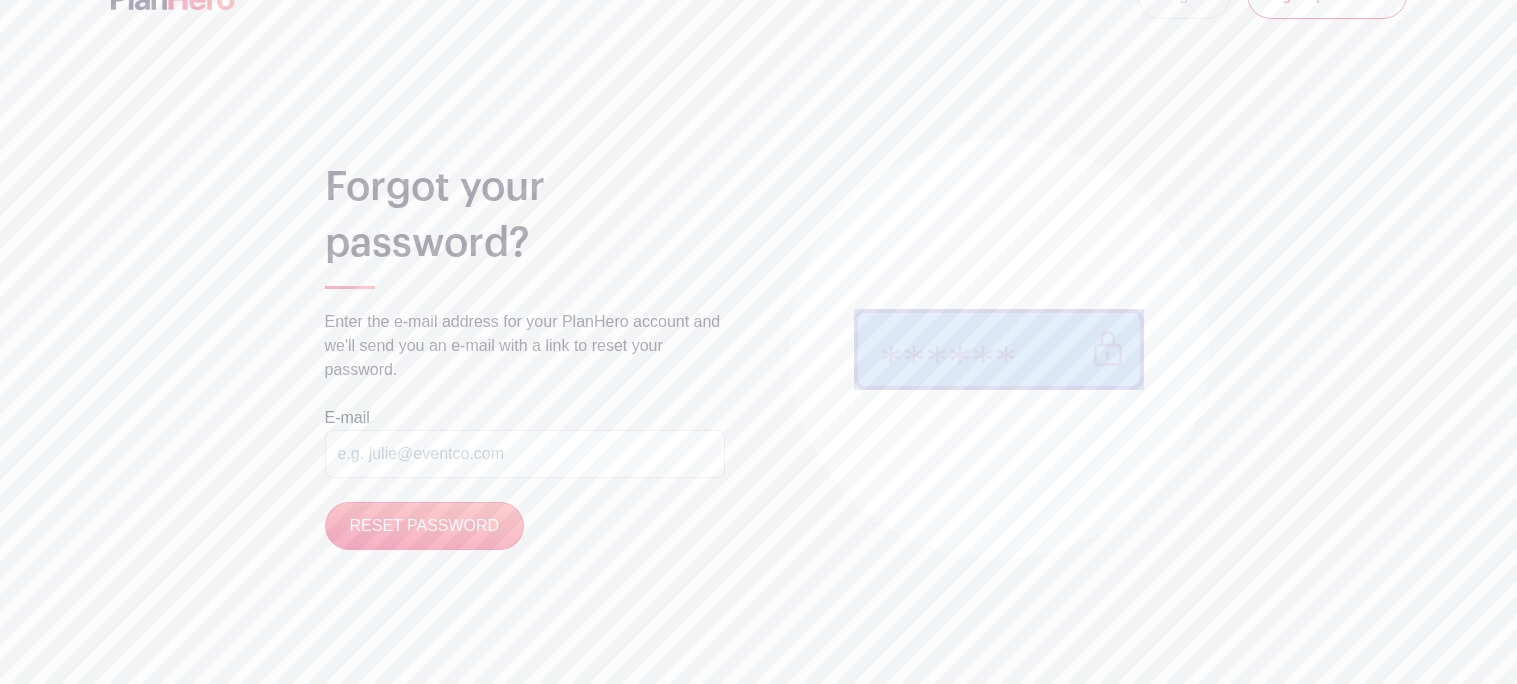 click on "Log In
Sign Up for Free
Forgot your
password?
Enter the e-mail address for your PlanHero account and we'll send you an e-mail with a link to reset your password.
E-mail
RESET PASSWORD" at bounding box center [758, 315] 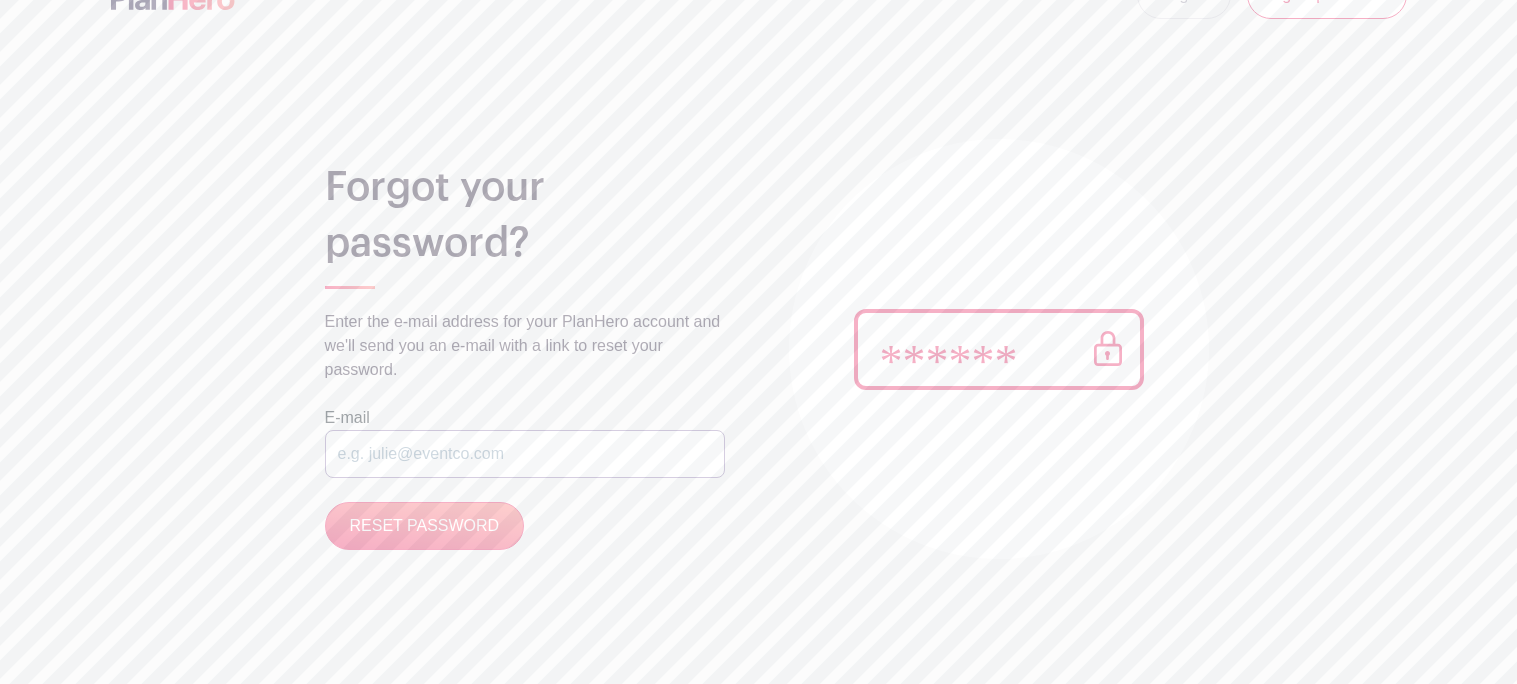 click at bounding box center [525, 454] 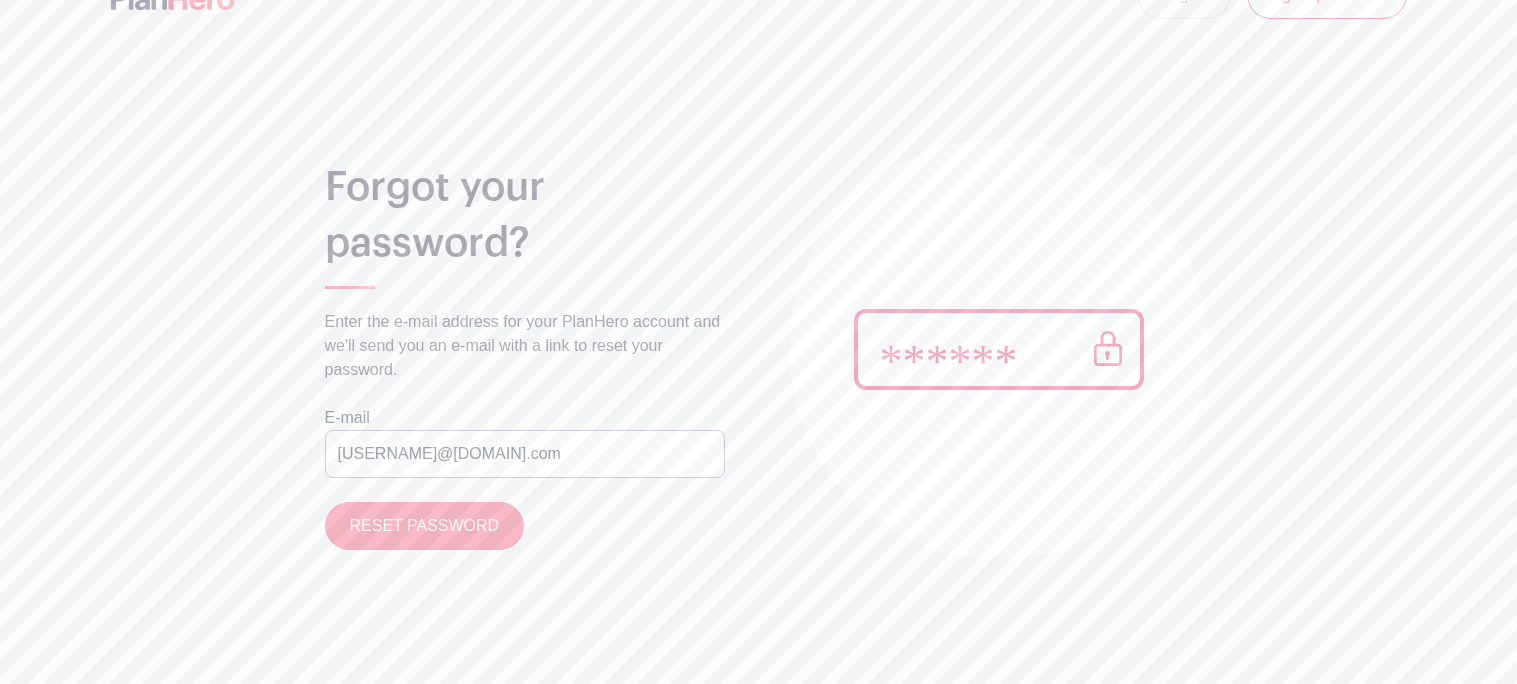 type on "[USERNAME]@[DOMAIN].com" 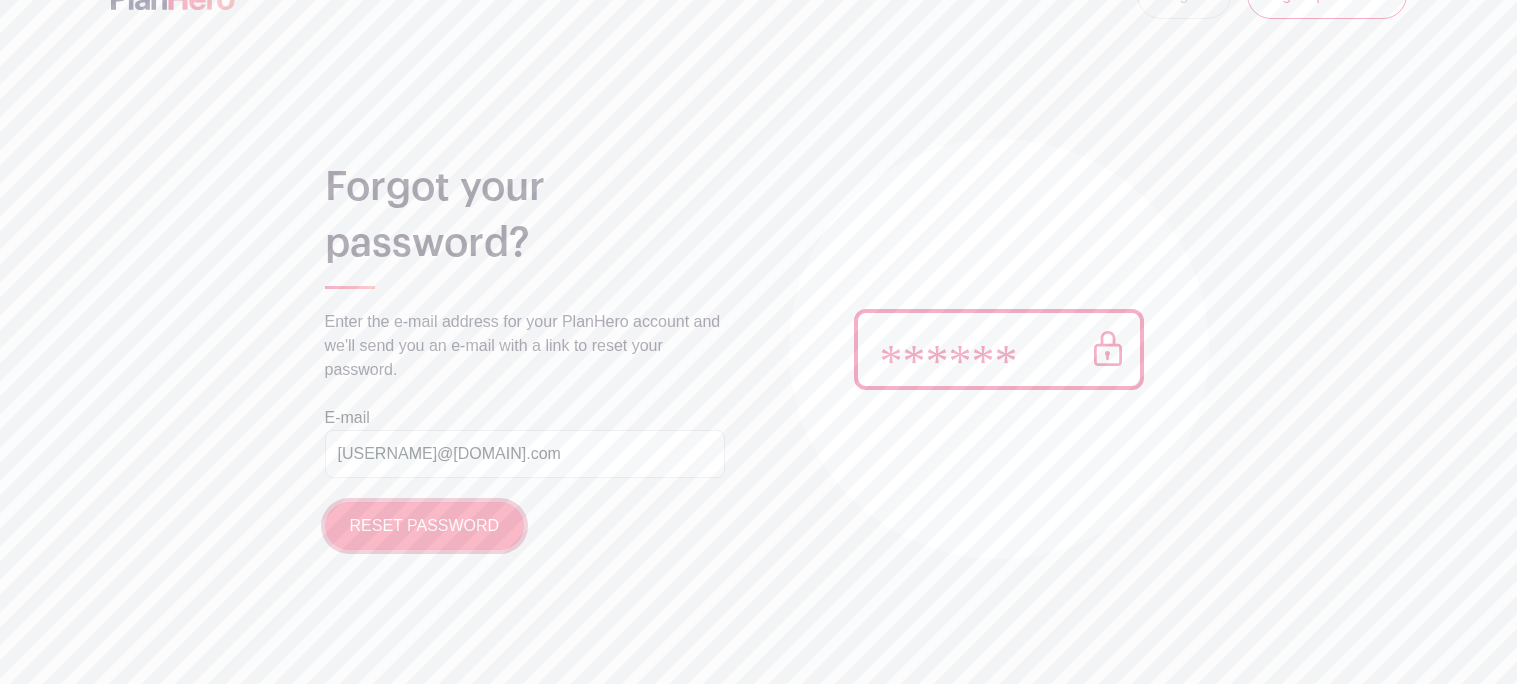 click on "RESET PASSWORD" at bounding box center (425, 526) 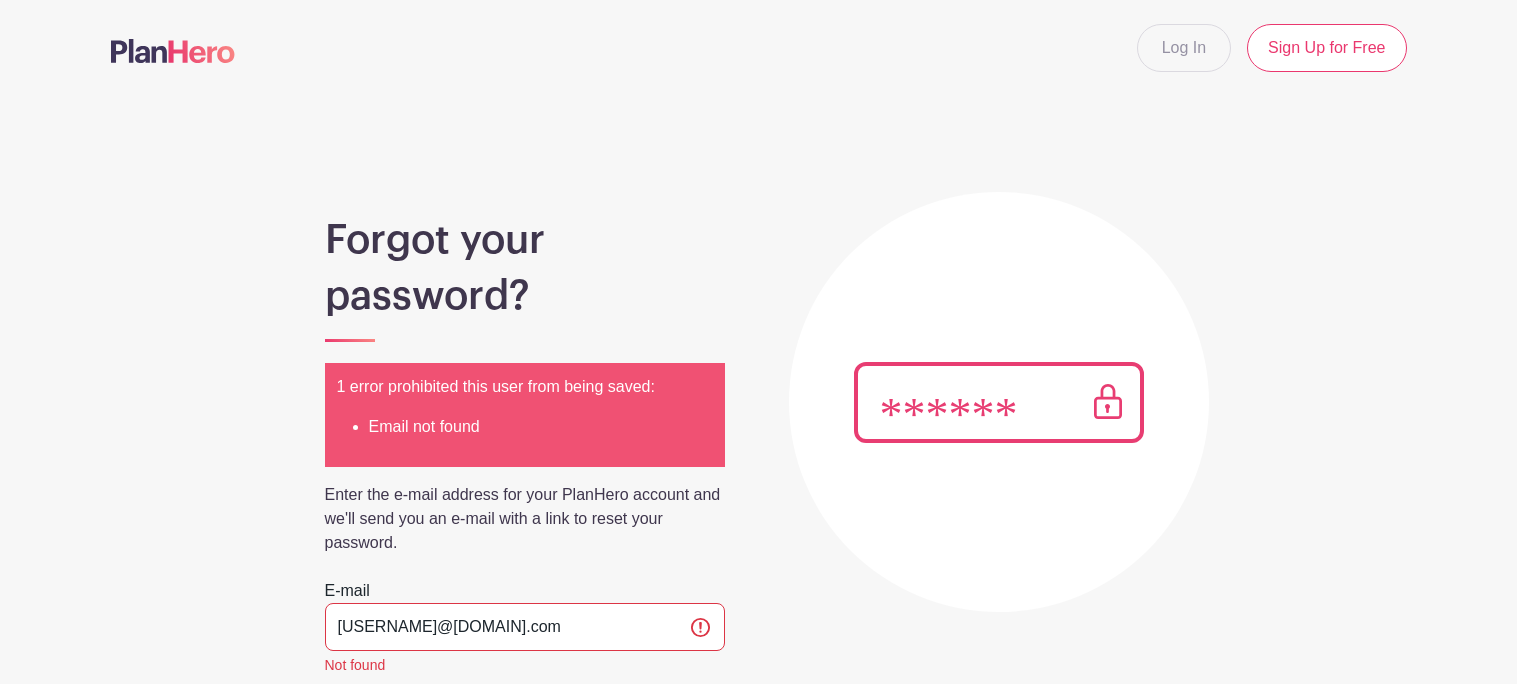 scroll, scrollTop: 189, scrollLeft: 0, axis: vertical 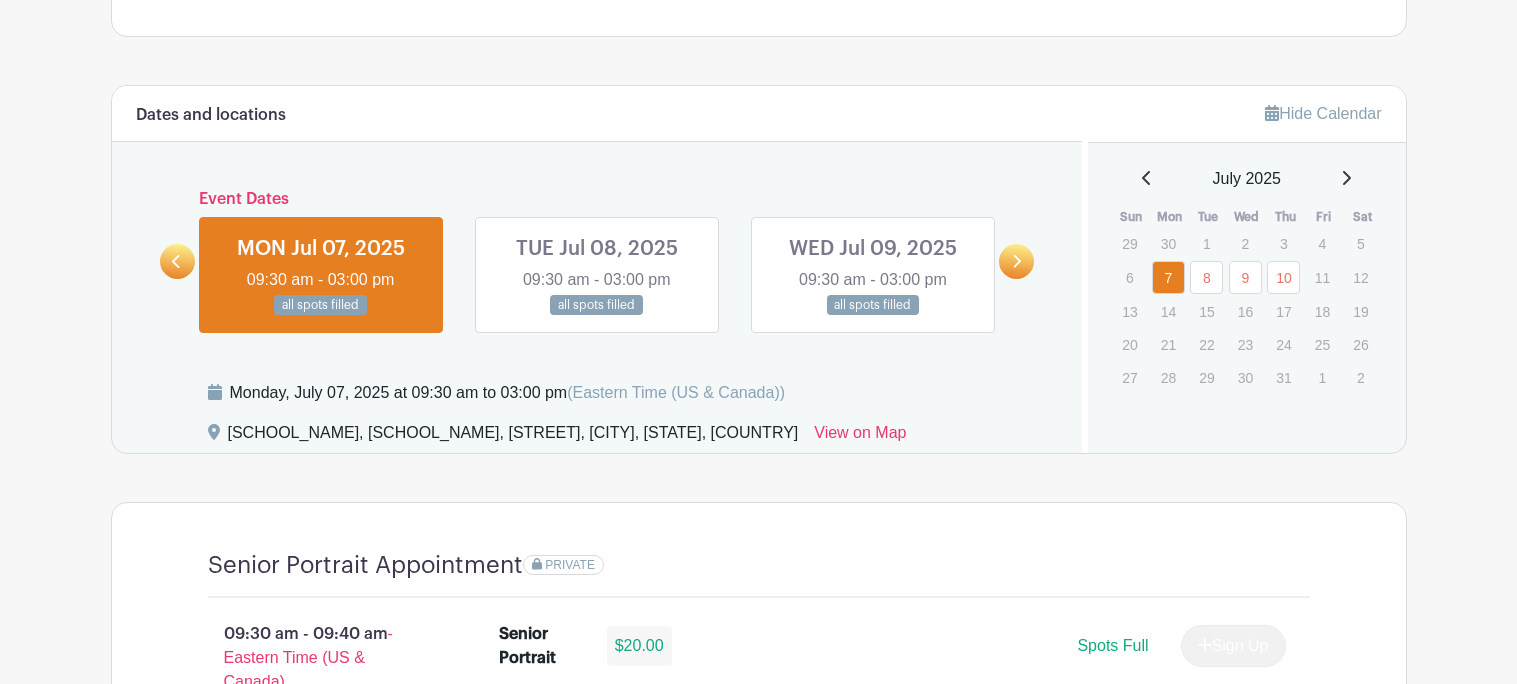 click at bounding box center [321, 316] 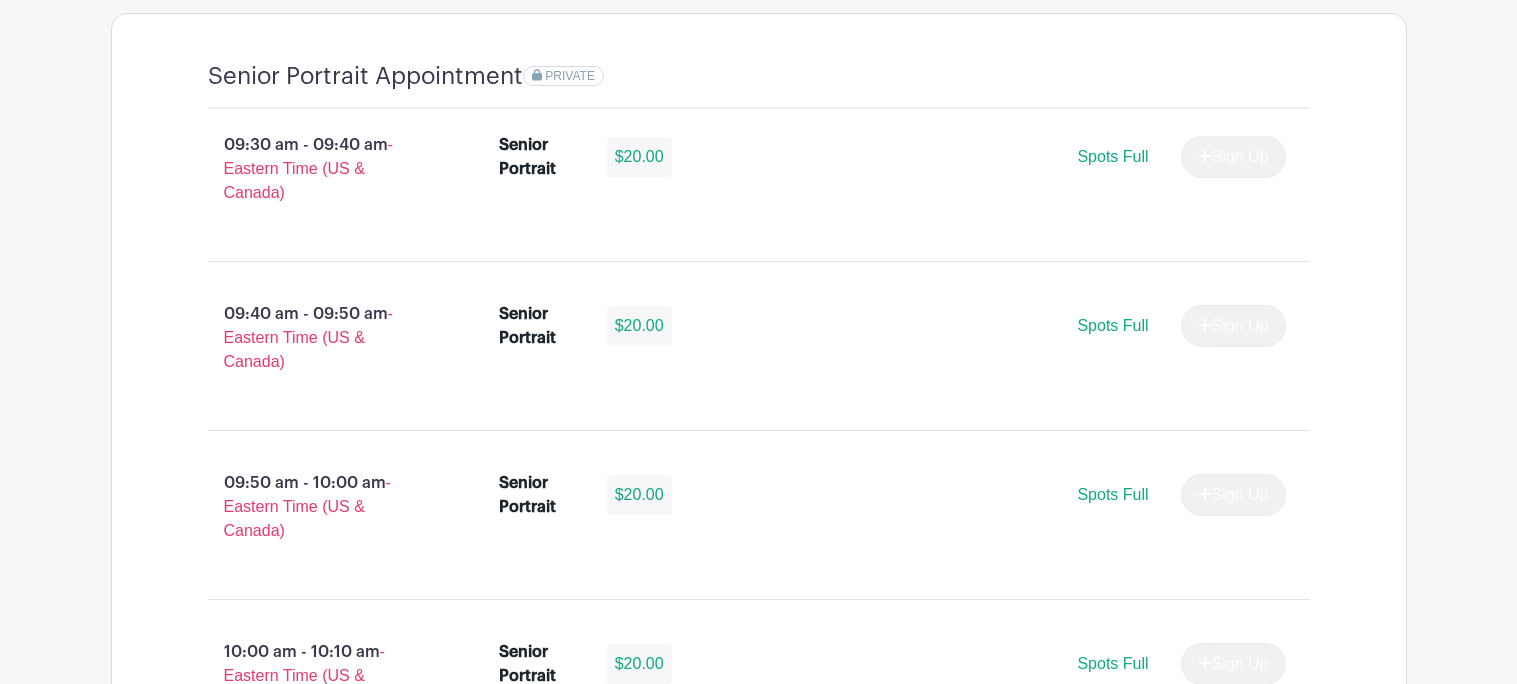 scroll, scrollTop: 1493, scrollLeft: 0, axis: vertical 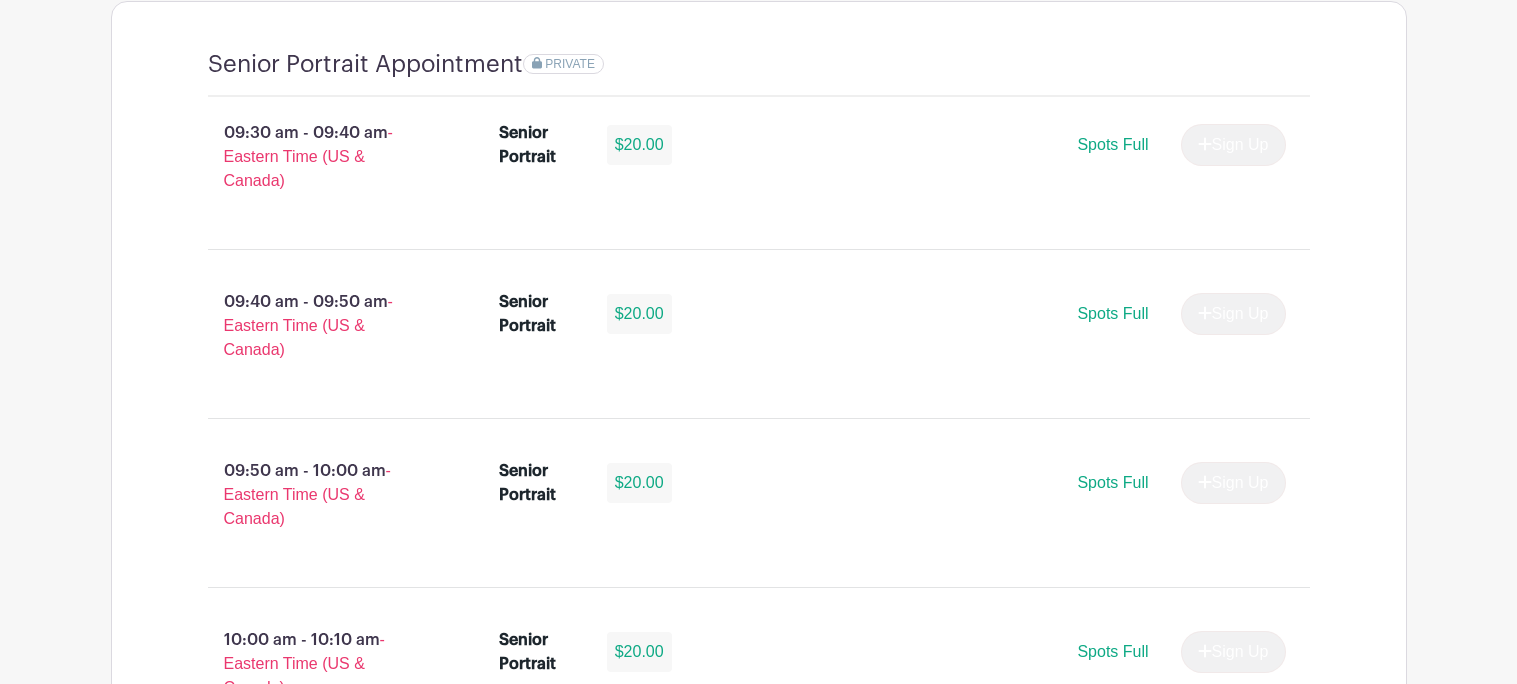 click on "Spots Full" at bounding box center (1112, 144) 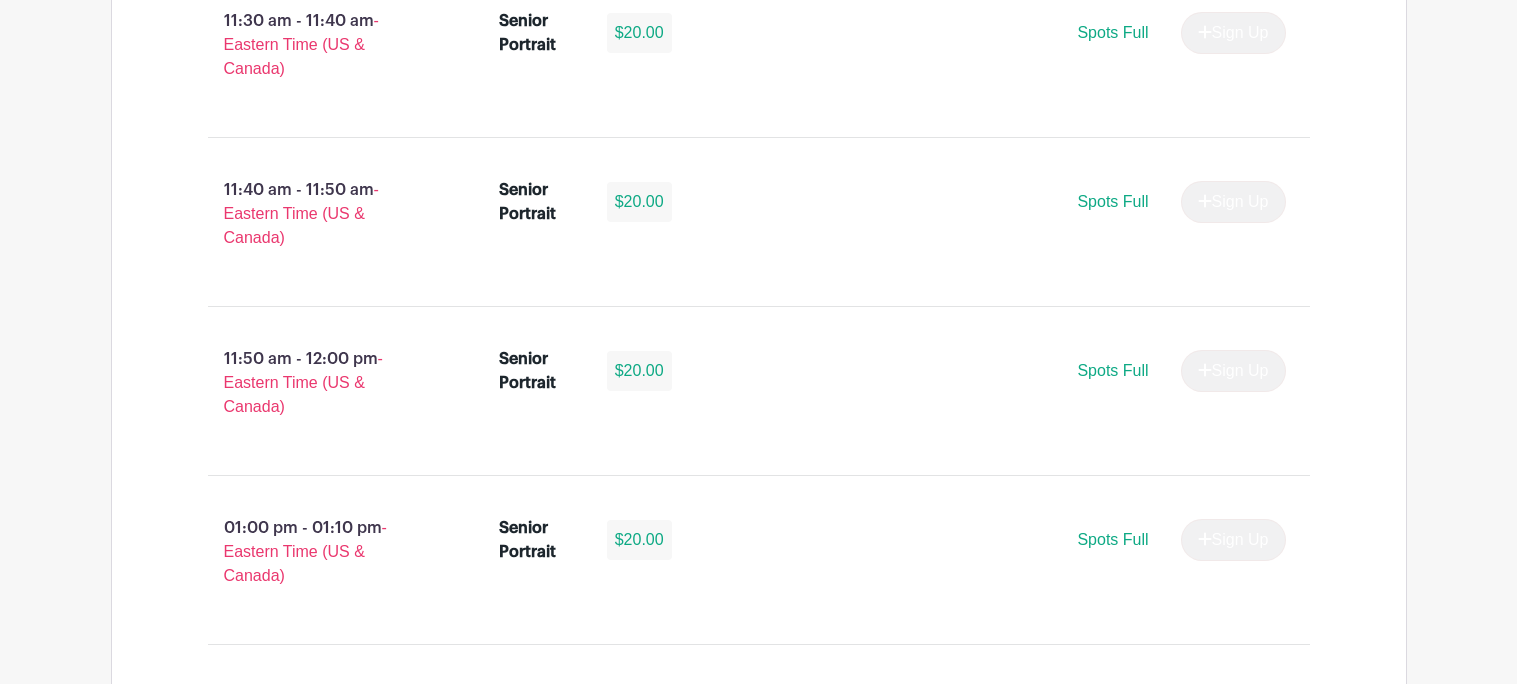 scroll, scrollTop: 3632, scrollLeft: 0, axis: vertical 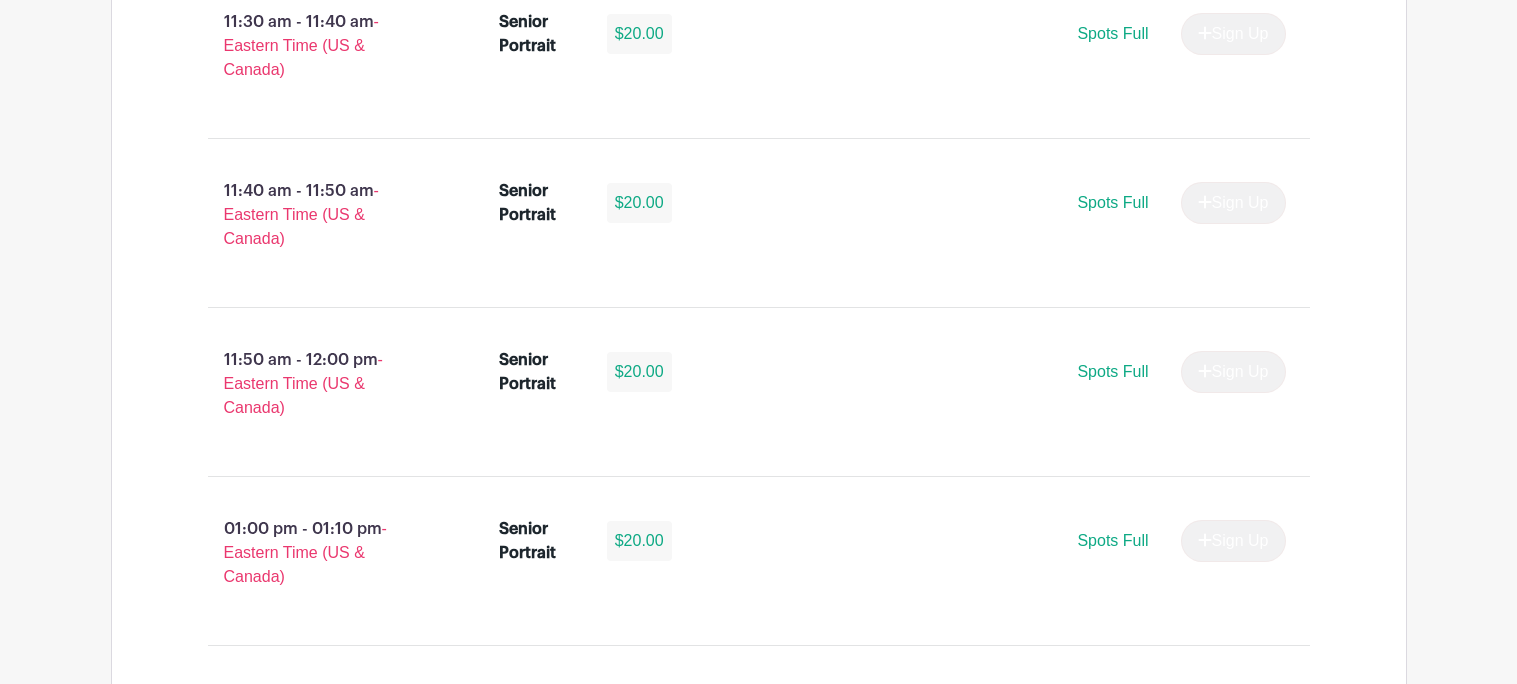 click on "Spots Full" at bounding box center (1112, 202) 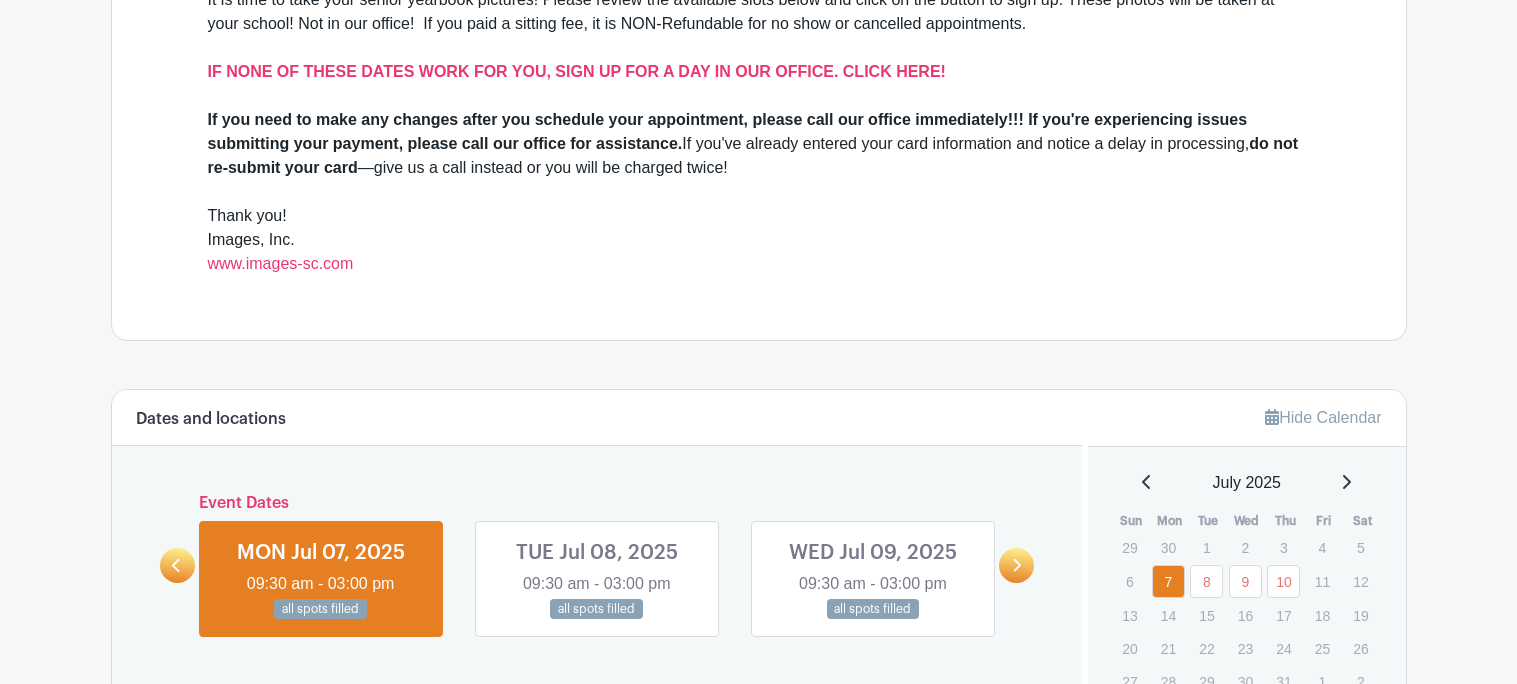 scroll, scrollTop: 635, scrollLeft: 0, axis: vertical 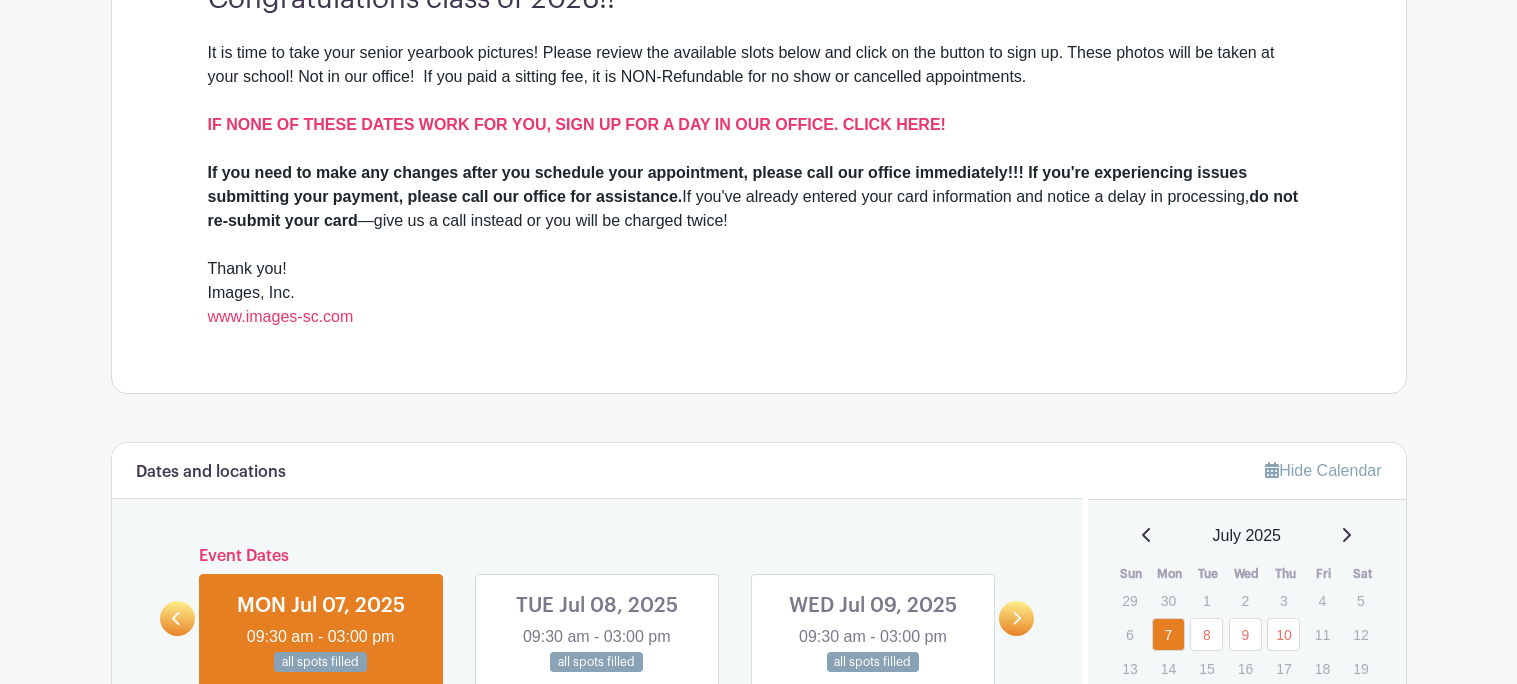 click at bounding box center (597, 673) 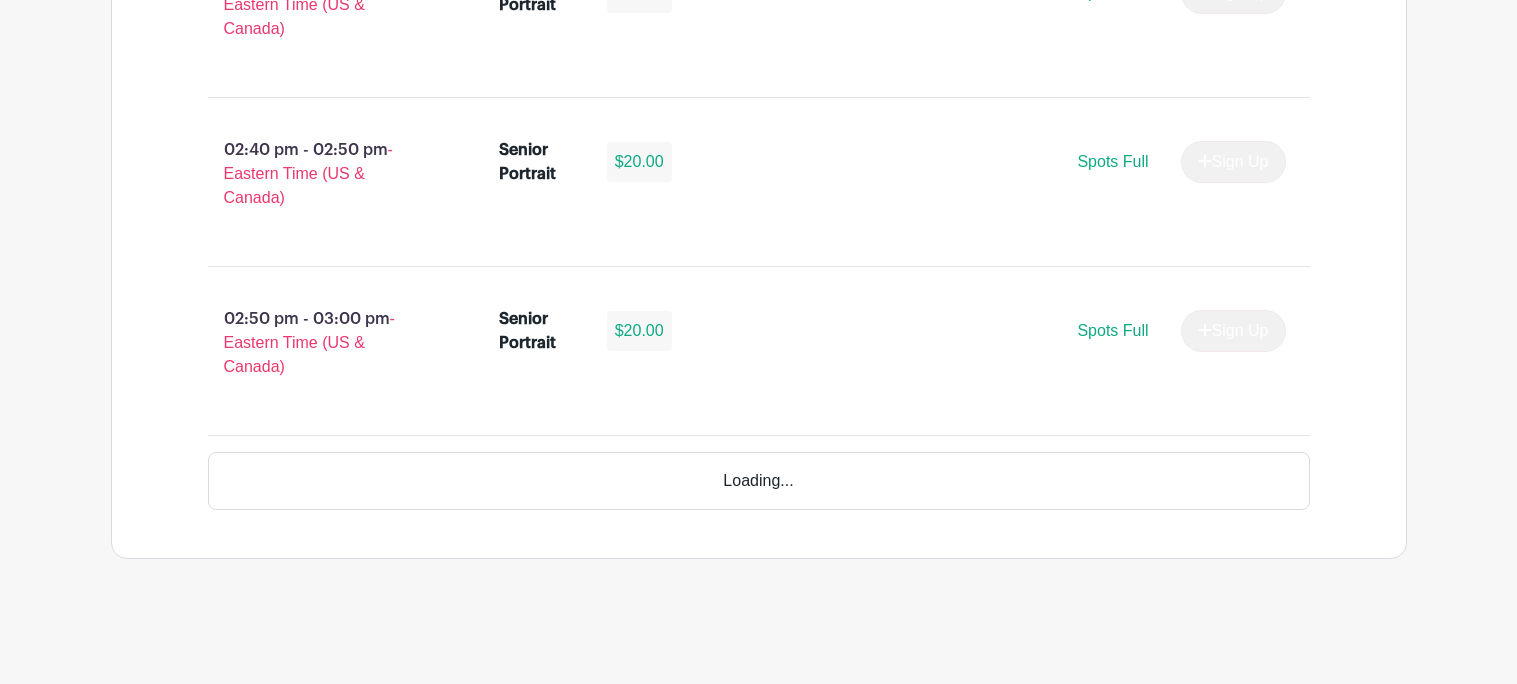 scroll, scrollTop: 5732, scrollLeft: 0, axis: vertical 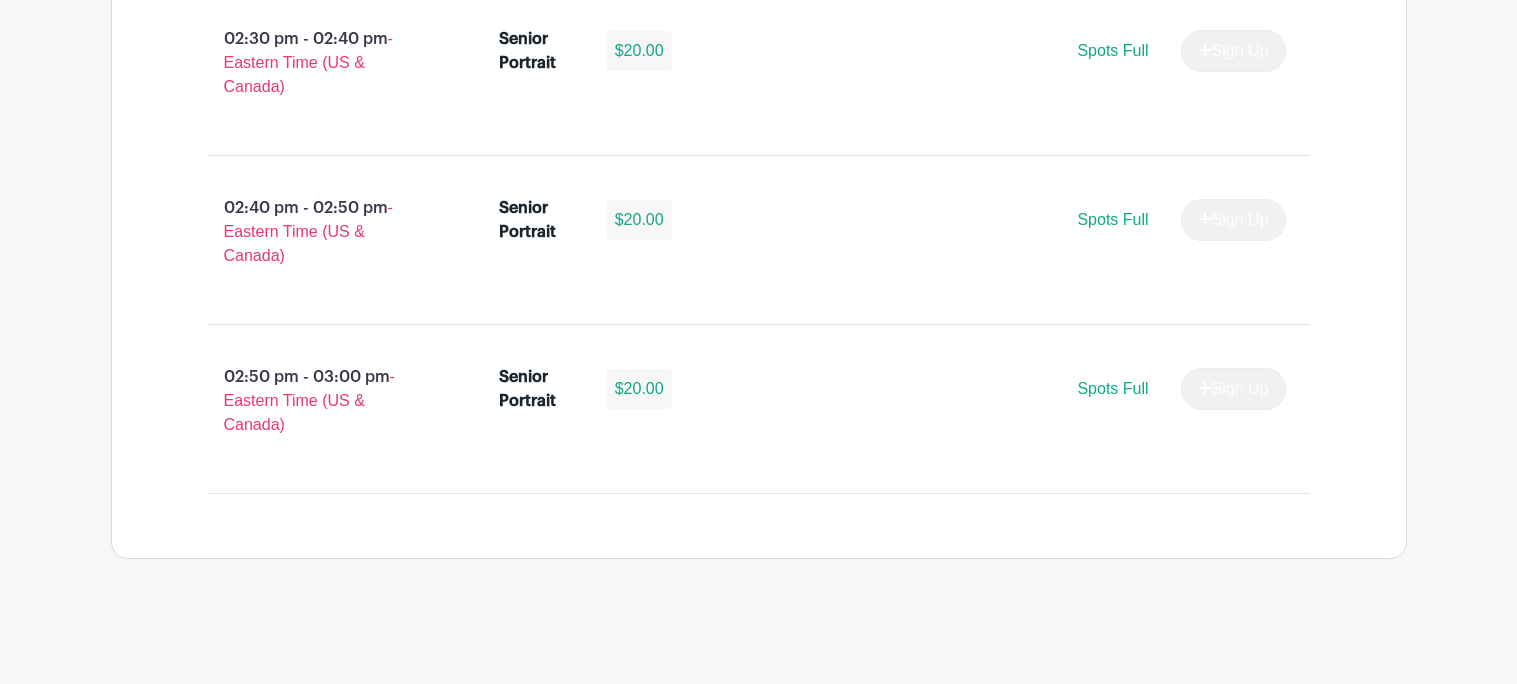click on "02:50 pm -
03:00 pm
- Eastern Time (US & Canada)
Senior Portrait
$20.00
Spots Full  Sign Up" at bounding box center (759, 409) 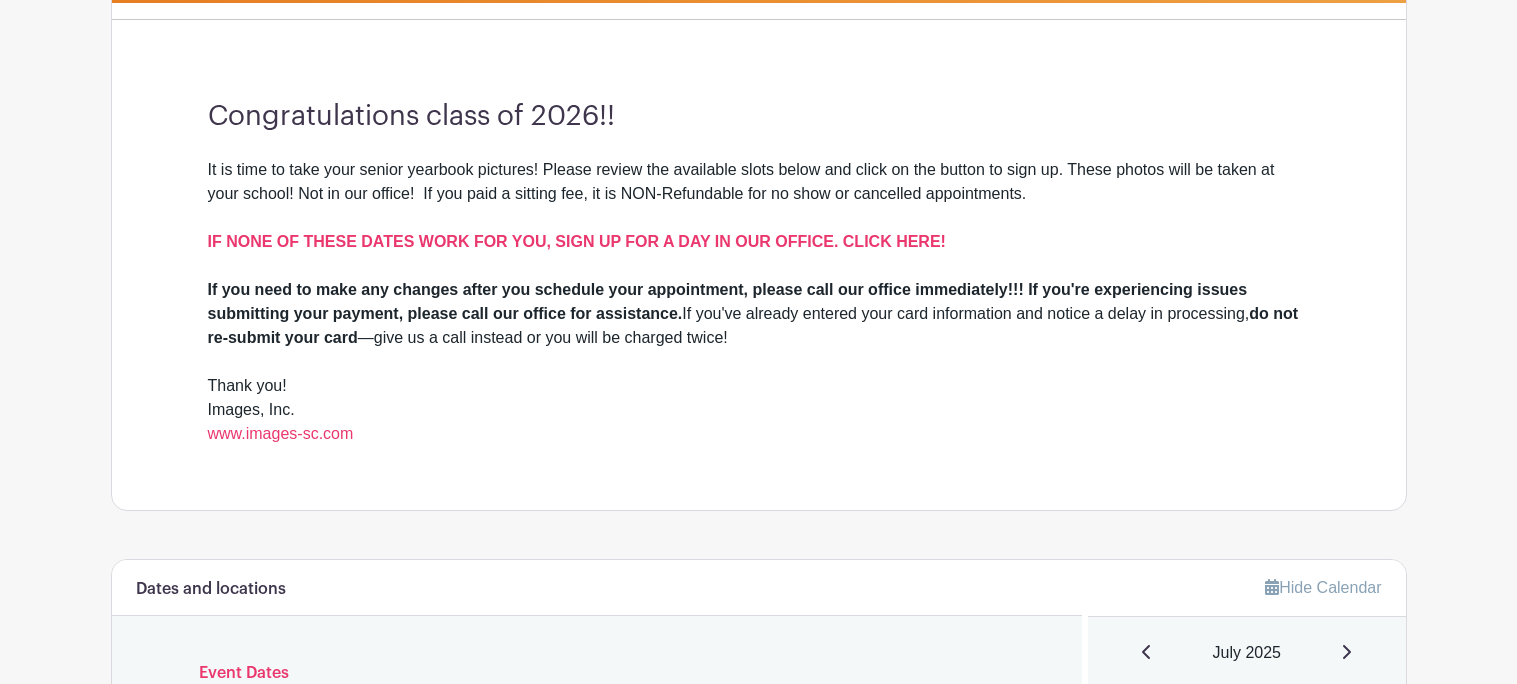scroll, scrollTop: 0, scrollLeft: 0, axis: both 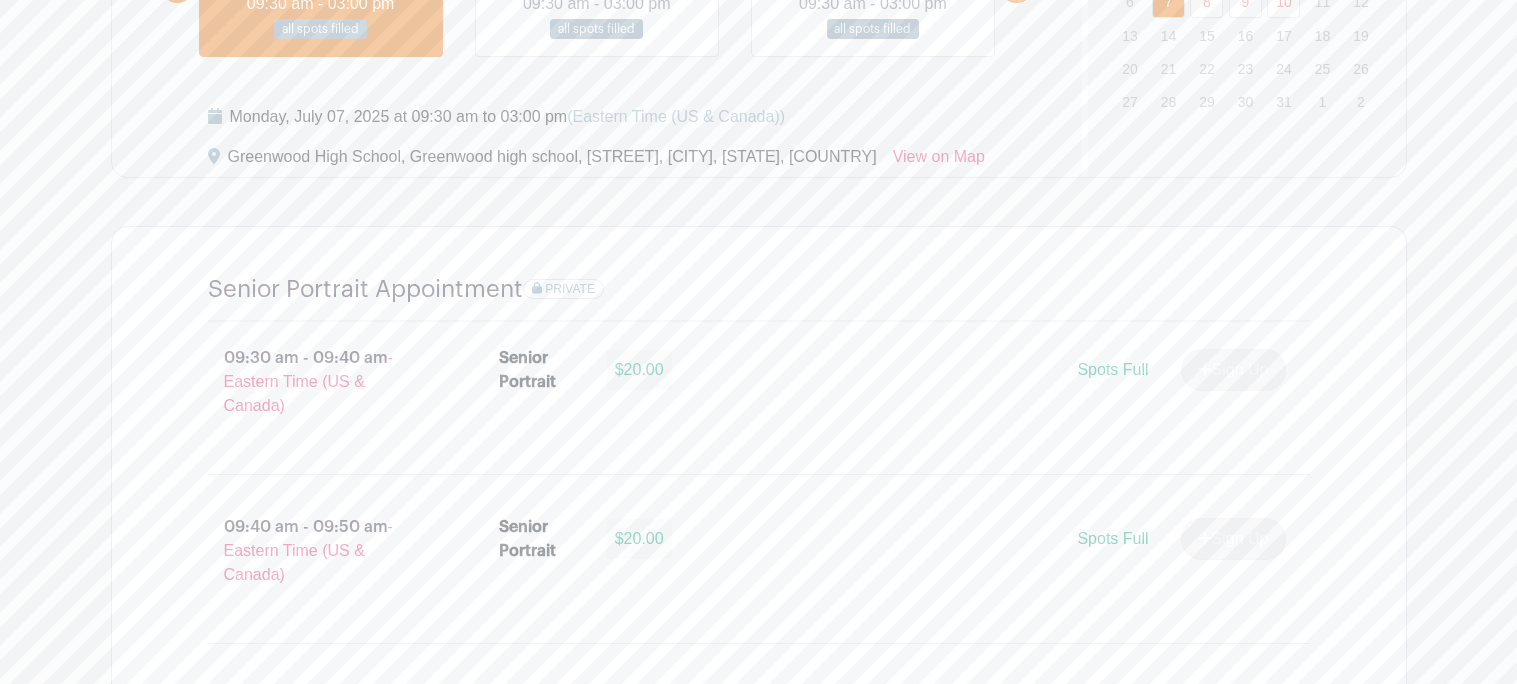 click on "PRIVATE" at bounding box center (570, 289) 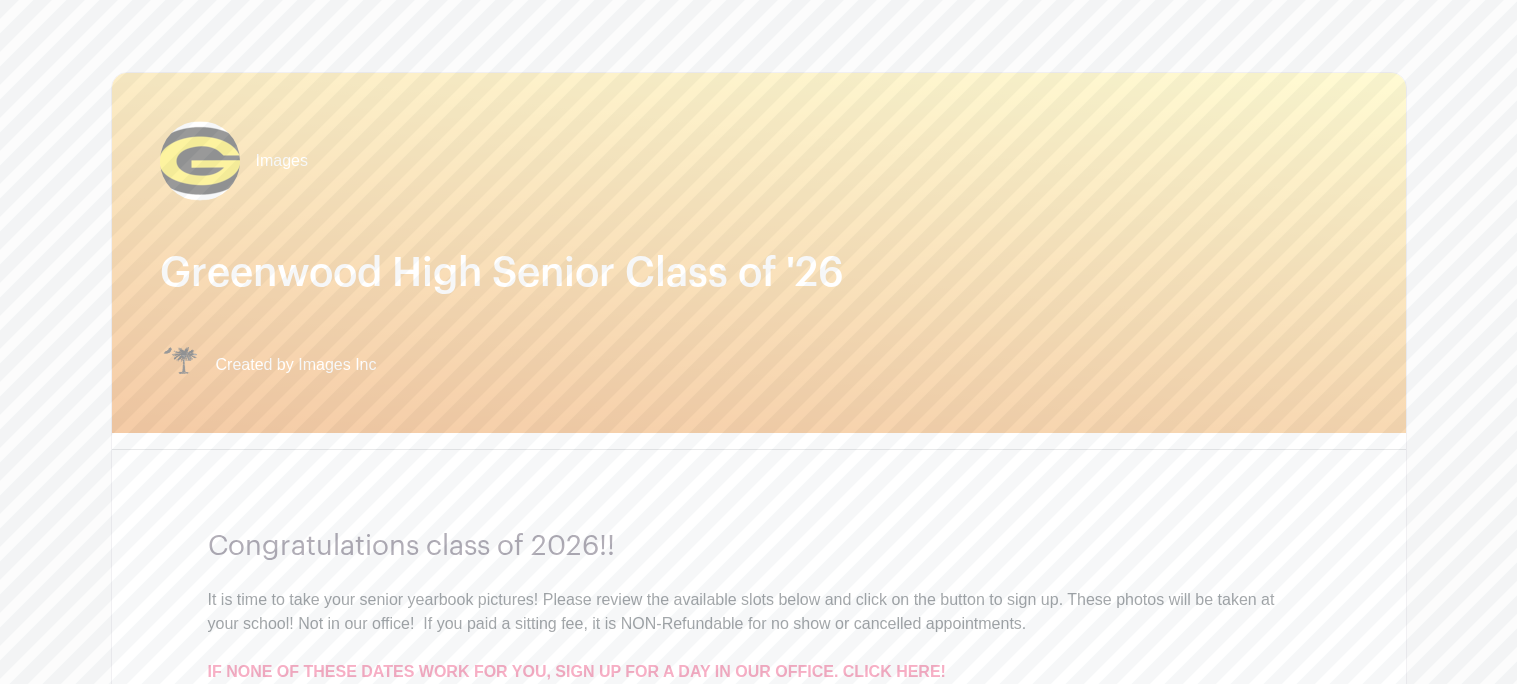 scroll, scrollTop: 0, scrollLeft: 0, axis: both 